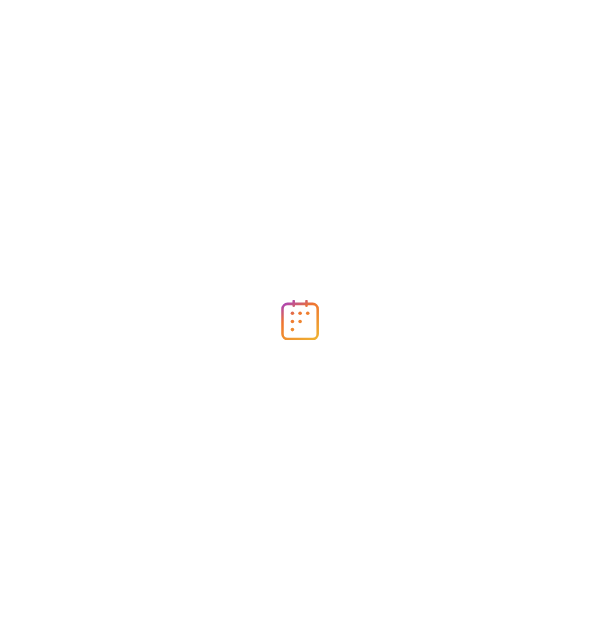 scroll, scrollTop: 0, scrollLeft: 0, axis: both 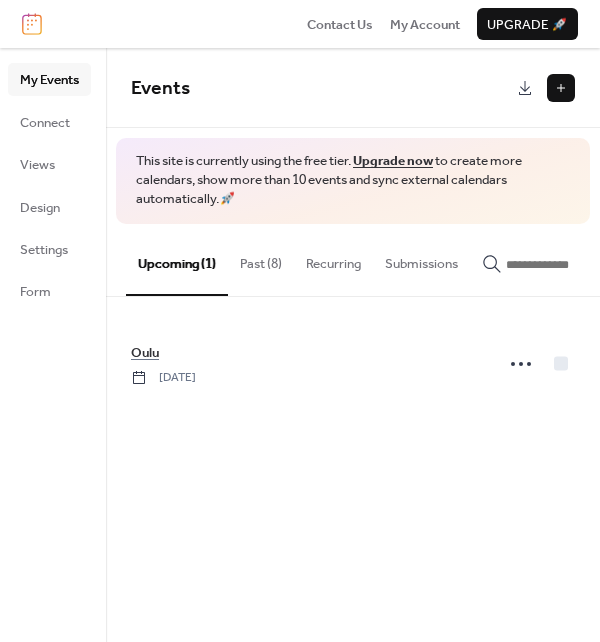 click on "Past  (8)" at bounding box center [261, 259] 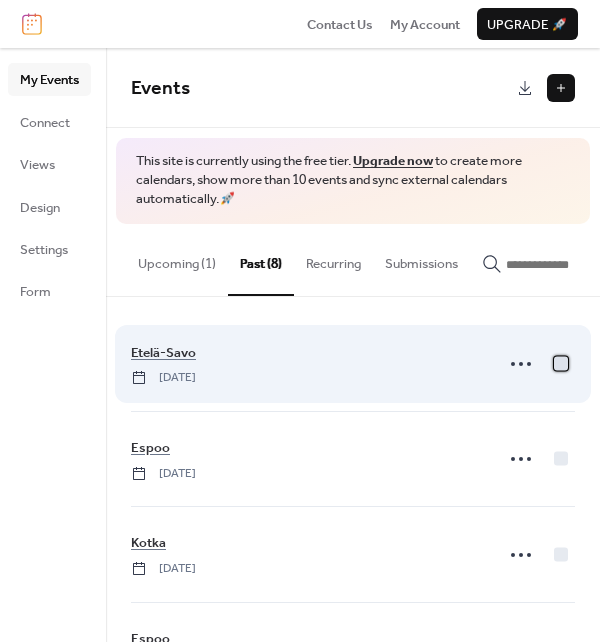 click at bounding box center [561, 363] 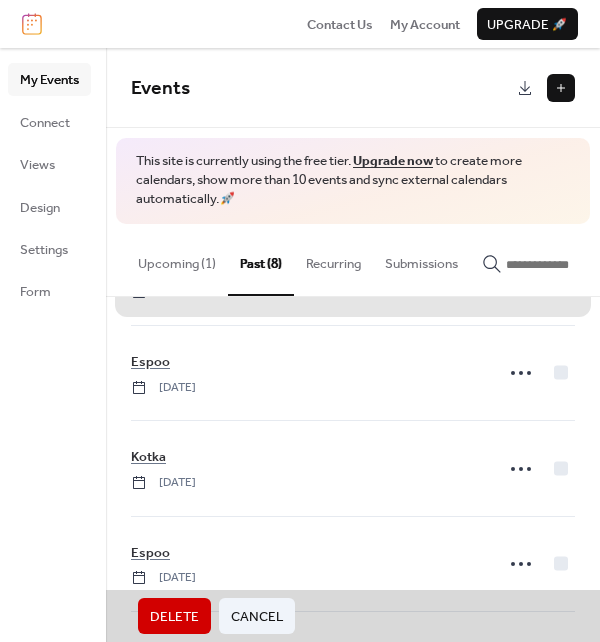 scroll, scrollTop: 88, scrollLeft: 0, axis: vertical 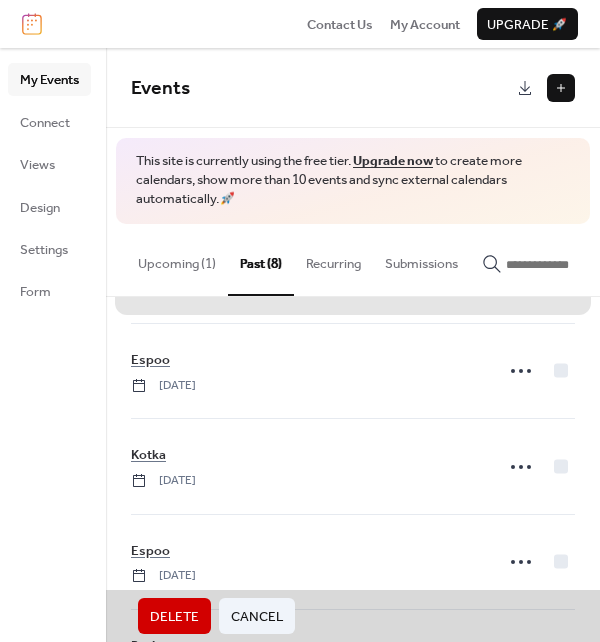 click on "Espoo [DATE]" at bounding box center [353, 370] 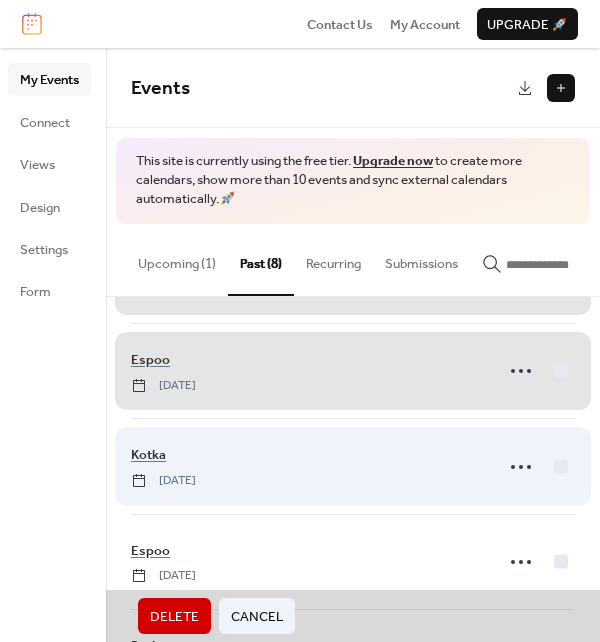 click on "Kotka [DATE]" at bounding box center [353, 465] 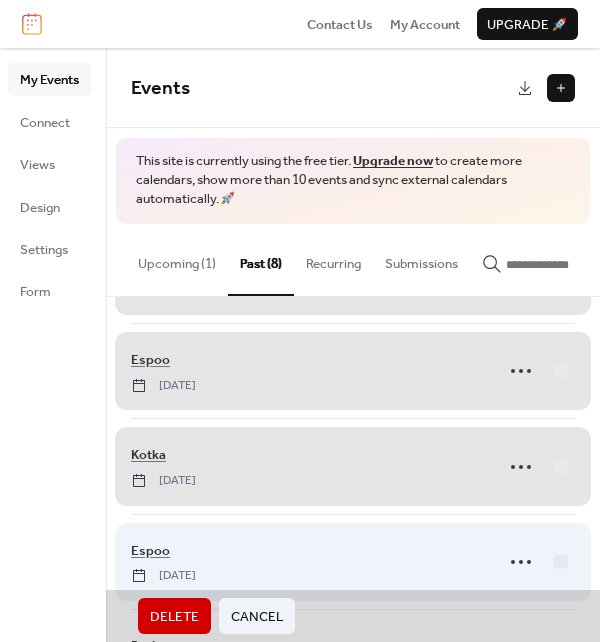 click on "Espoo [DATE]" at bounding box center [353, 561] 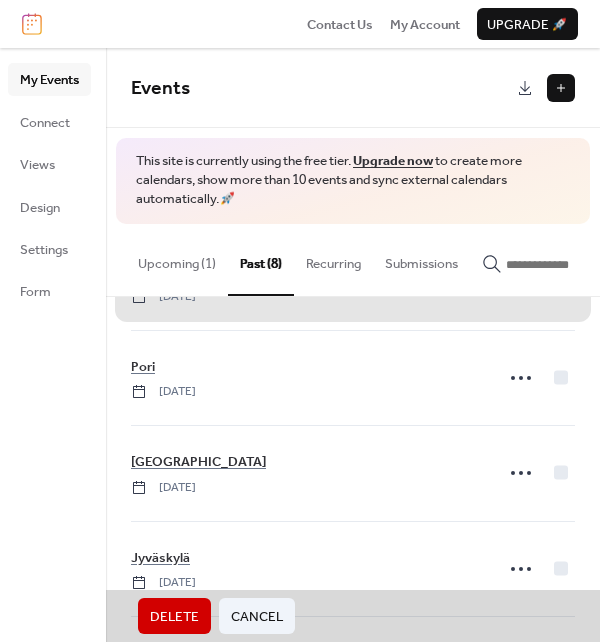 scroll, scrollTop: 368, scrollLeft: 0, axis: vertical 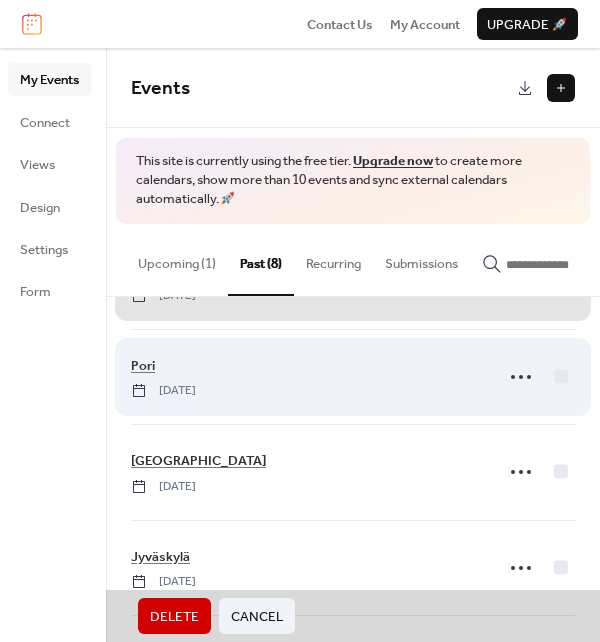 click on "Pori [DATE]" at bounding box center (353, 376) 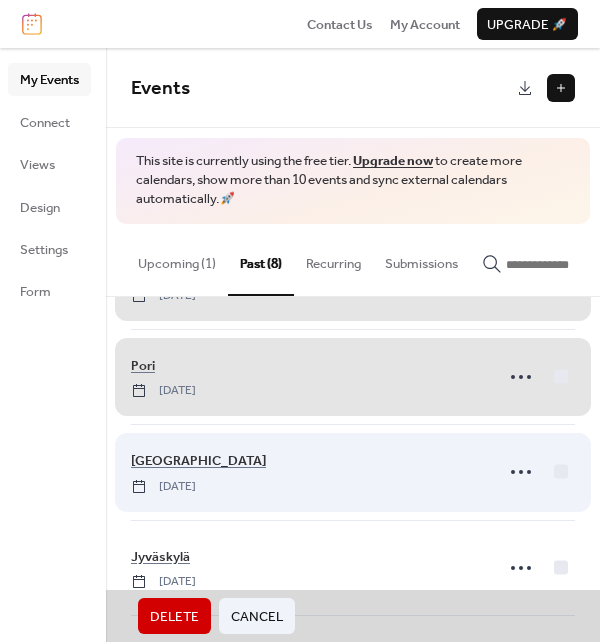 click on "[GEOGRAPHIC_DATA] [DATE]" at bounding box center [353, 471] 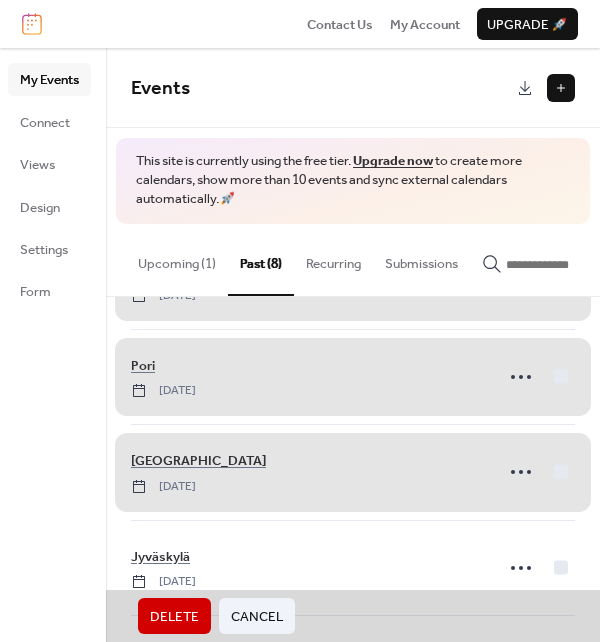 scroll, scrollTop: 462, scrollLeft: 0, axis: vertical 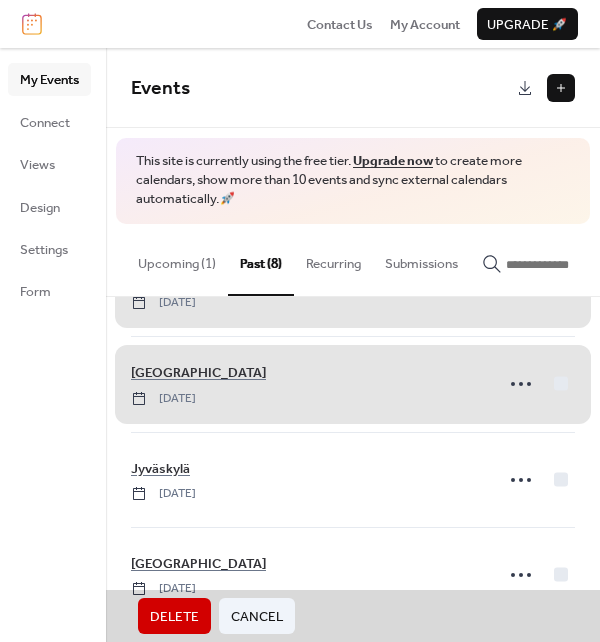 click on "Jyväskylä [DATE]" at bounding box center [353, 479] 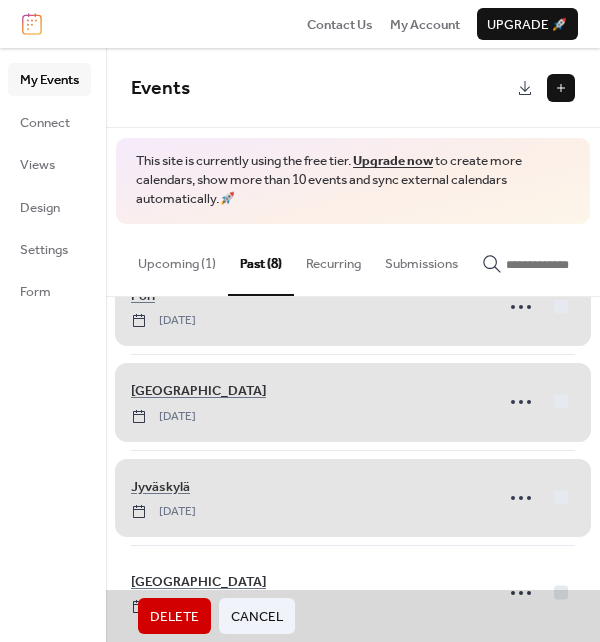 scroll, scrollTop: 462, scrollLeft: 0, axis: vertical 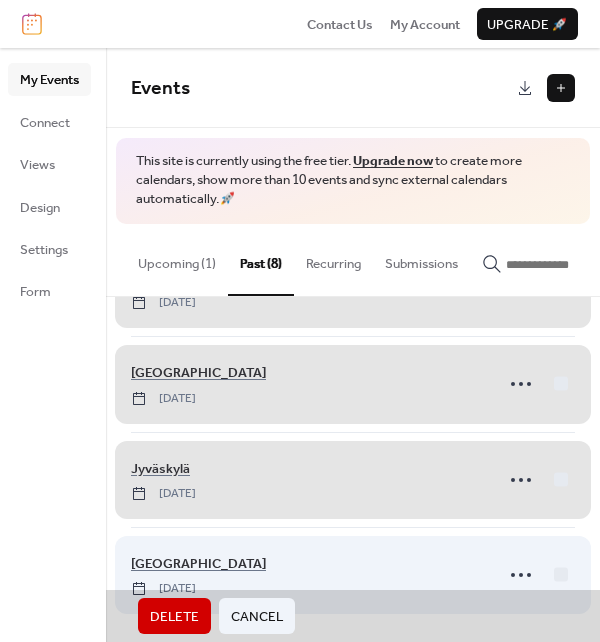click on "Kuopio [DATE]" at bounding box center [353, 574] 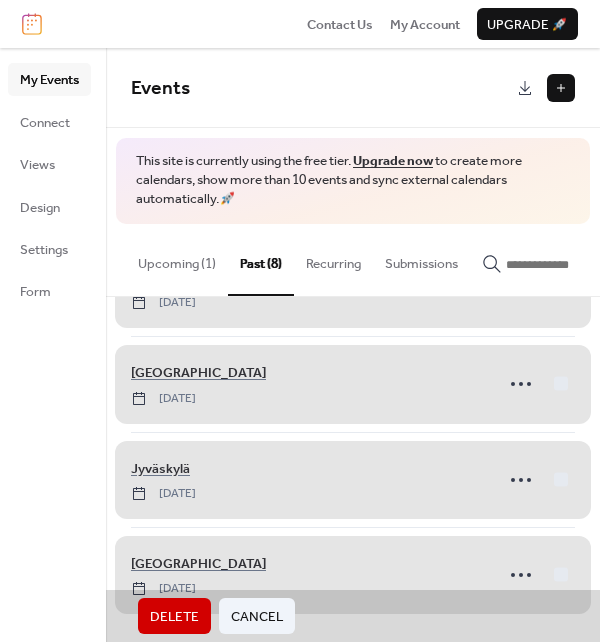 click on "Delete" at bounding box center (174, 617) 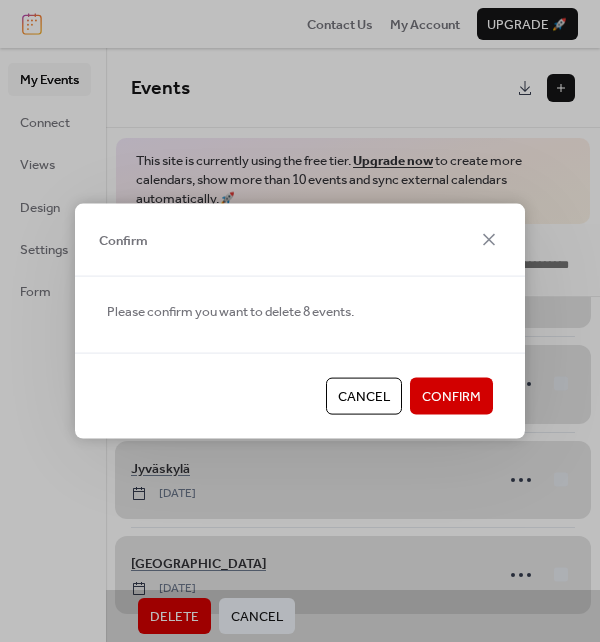 click on "Confirm" at bounding box center (451, 397) 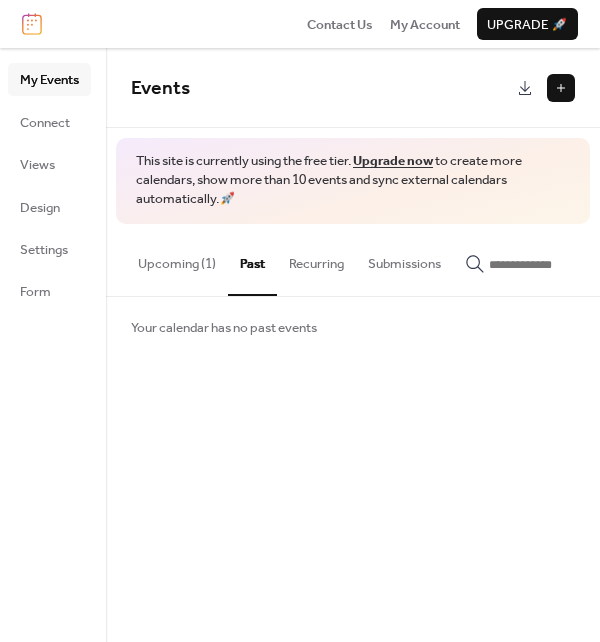 scroll, scrollTop: 0, scrollLeft: 0, axis: both 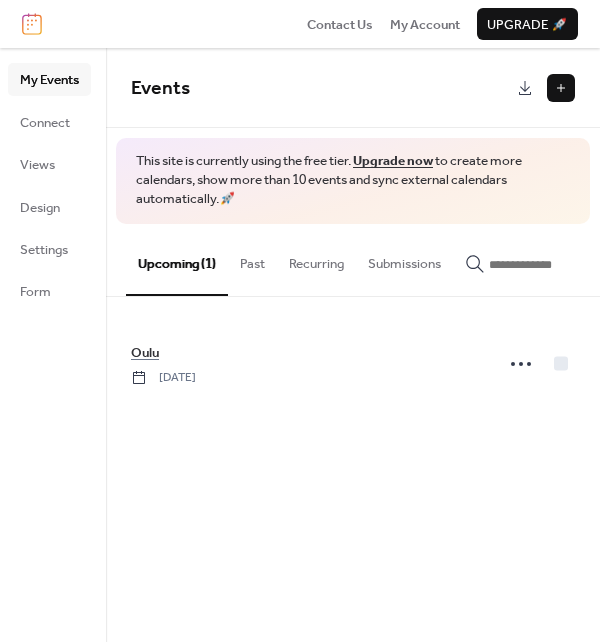 click at bounding box center (561, 88) 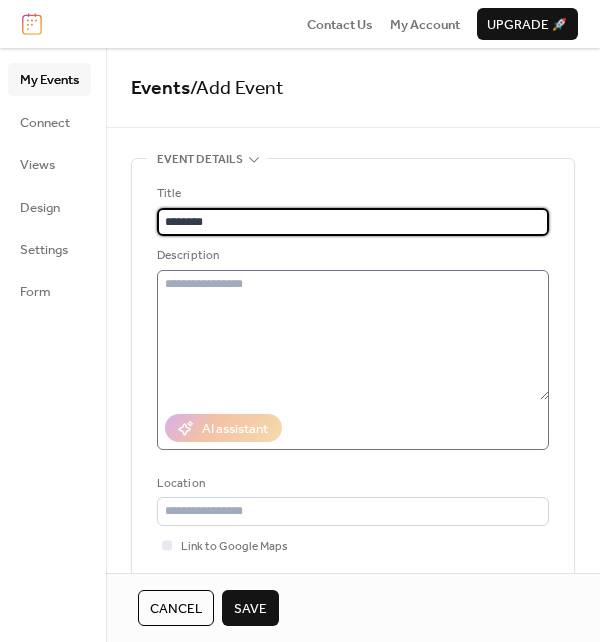 type on "********" 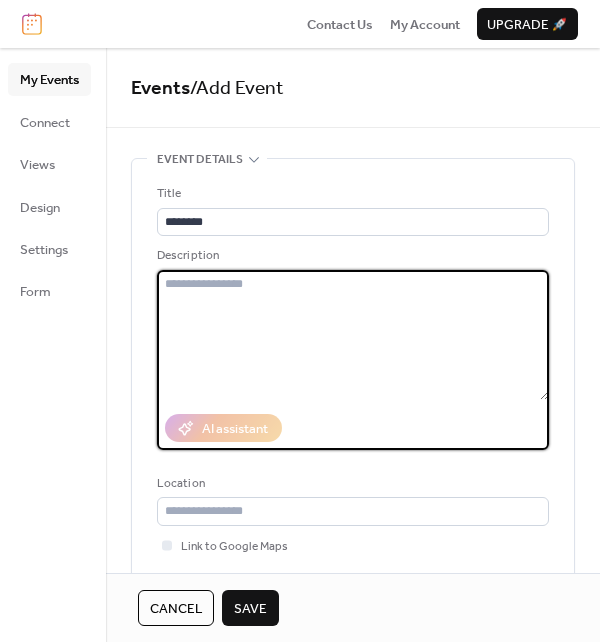 click at bounding box center [353, 335] 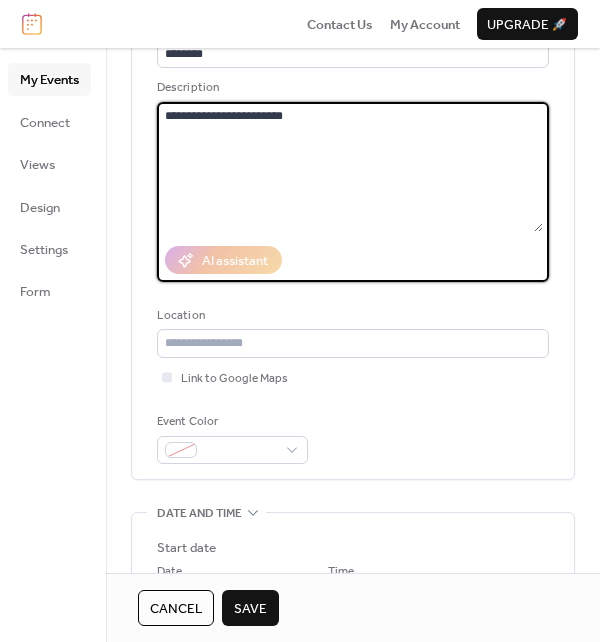 scroll, scrollTop: 168, scrollLeft: 0, axis: vertical 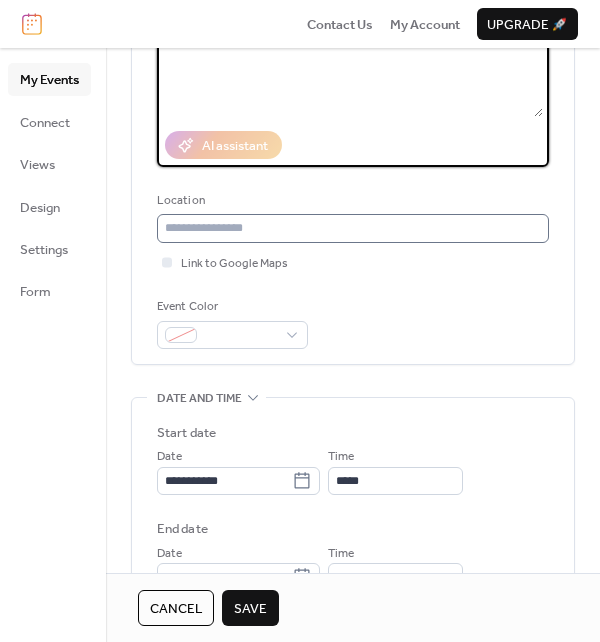 type on "**********" 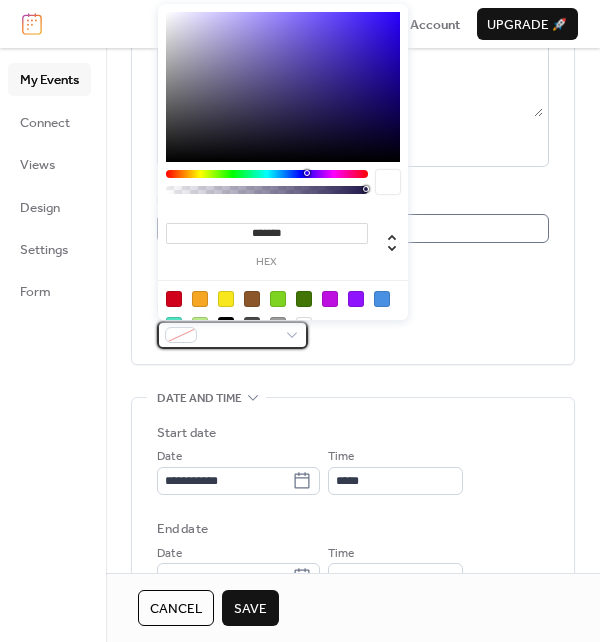 click at bounding box center [240, 336] 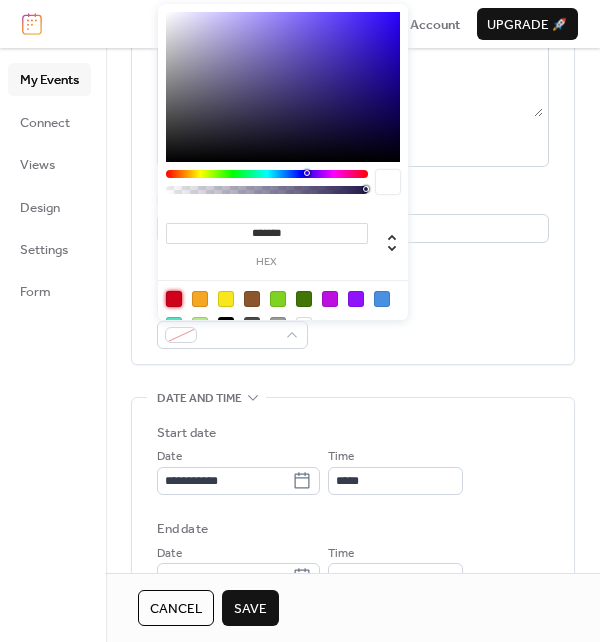 click at bounding box center [174, 299] 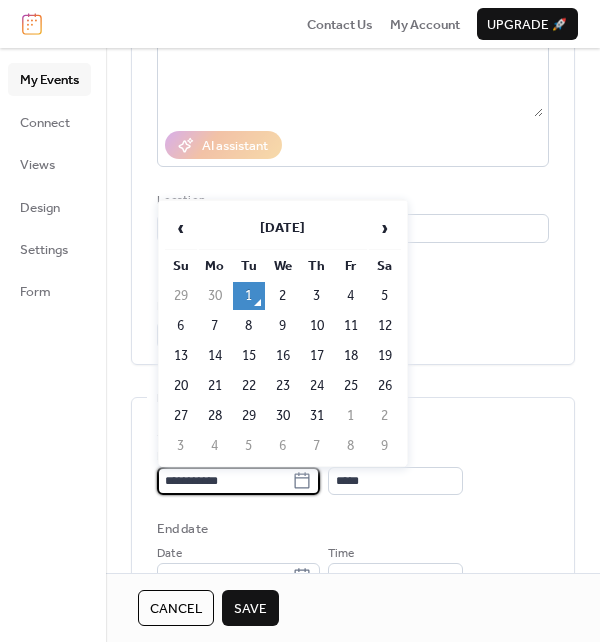 click on "**********" at bounding box center [224, 481] 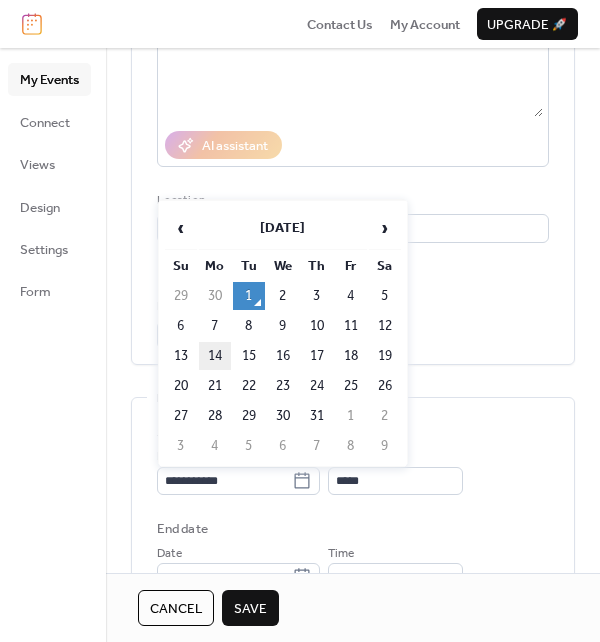 click on "14" at bounding box center (215, 356) 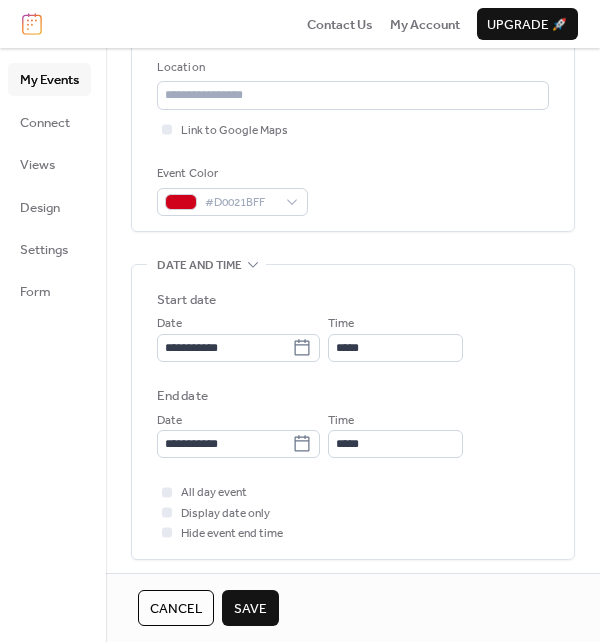 scroll, scrollTop: 418, scrollLeft: 0, axis: vertical 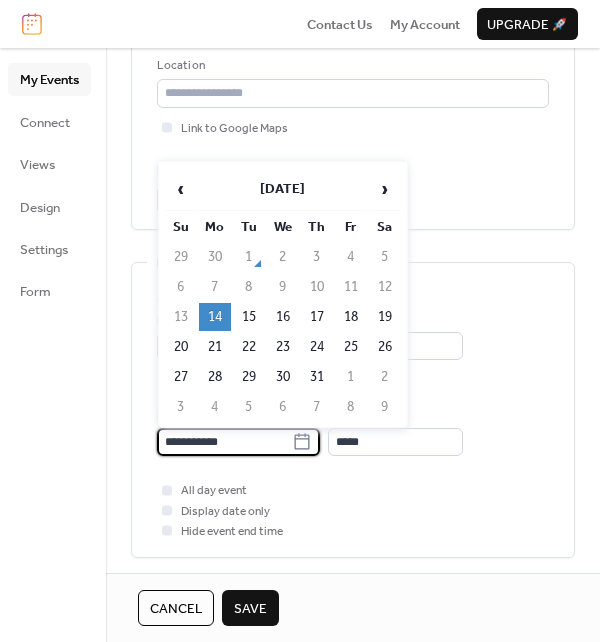 click on "**********" at bounding box center (224, 442) 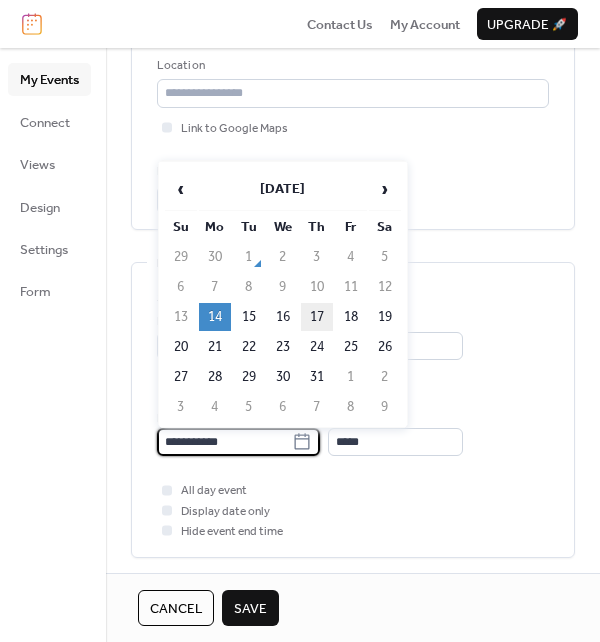 click on "17" at bounding box center [317, 317] 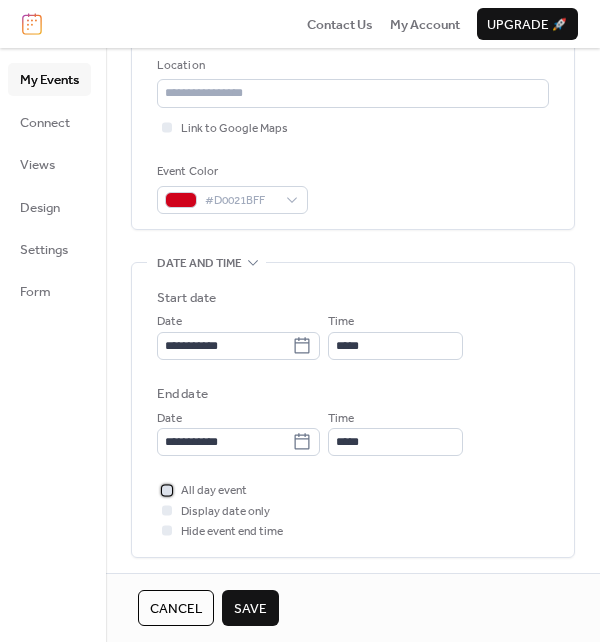 click at bounding box center [167, 490] 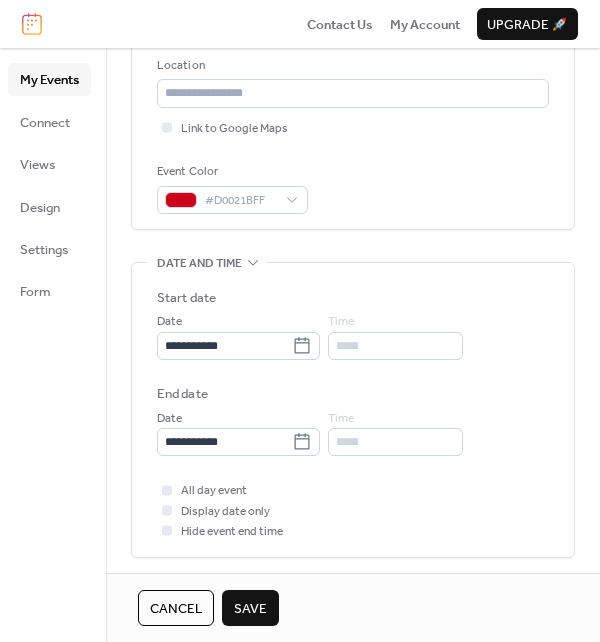 click on "Save" at bounding box center [250, 609] 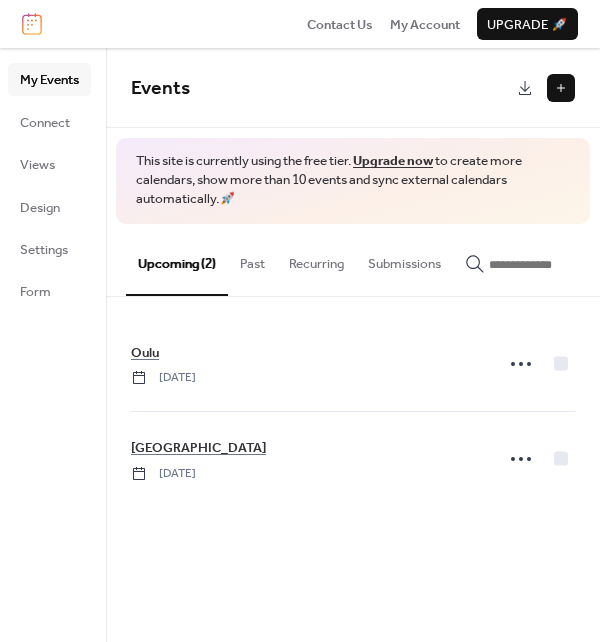 click at bounding box center [561, 88] 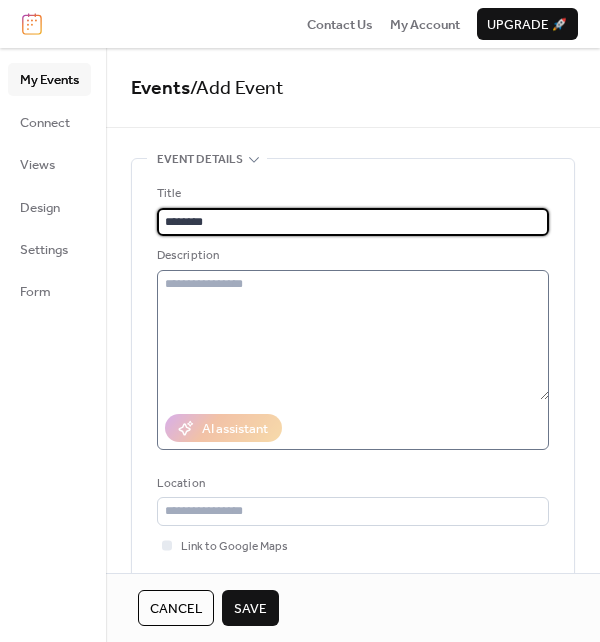 type on "********" 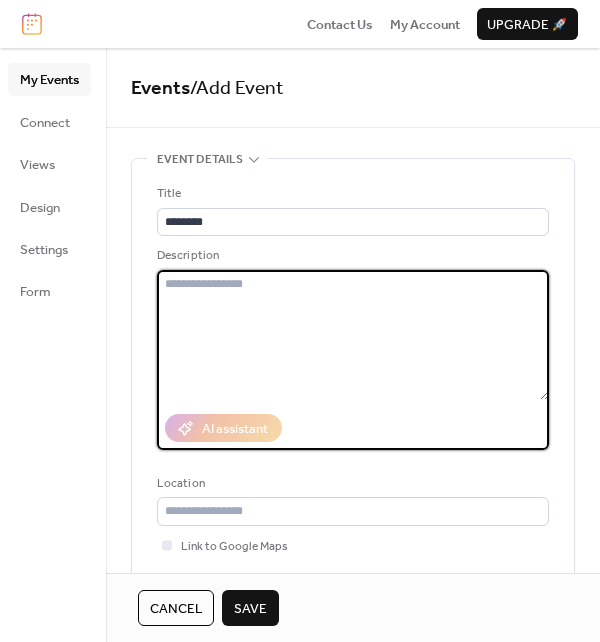 click at bounding box center (353, 335) 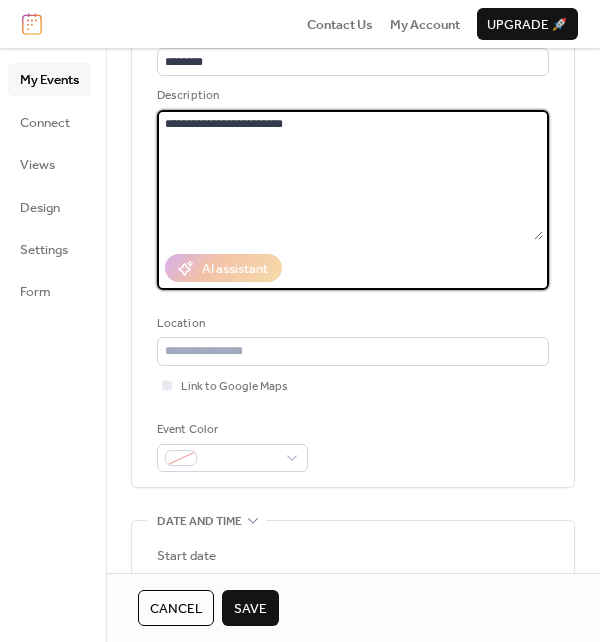 scroll, scrollTop: 162, scrollLeft: 0, axis: vertical 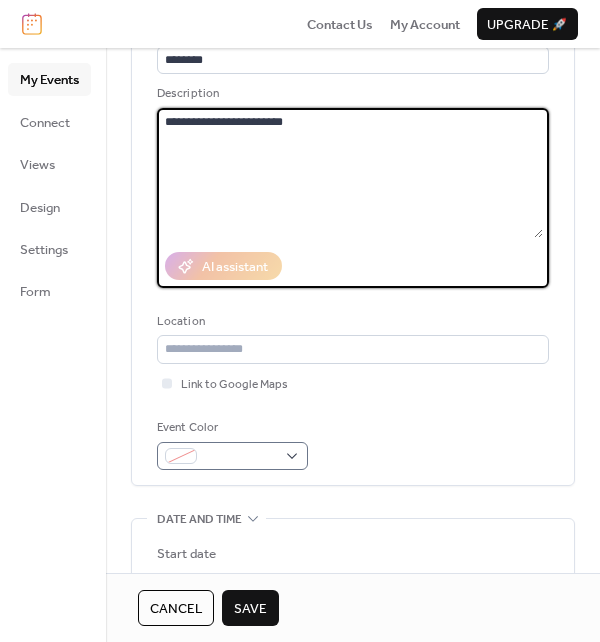 type on "**********" 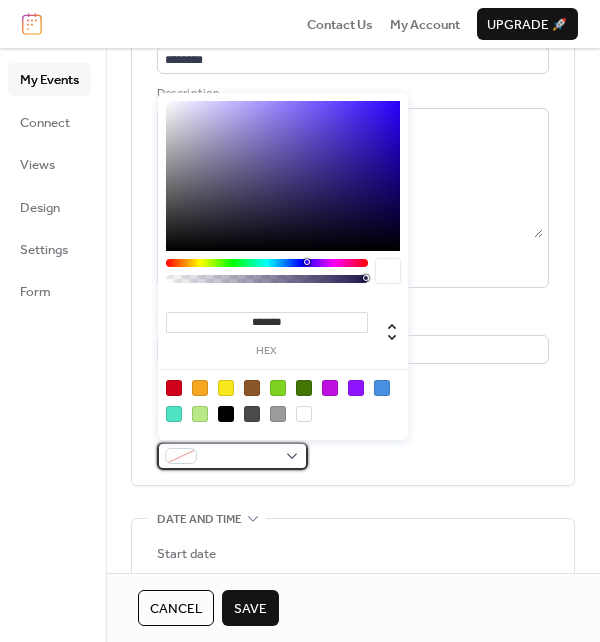 click at bounding box center [240, 457] 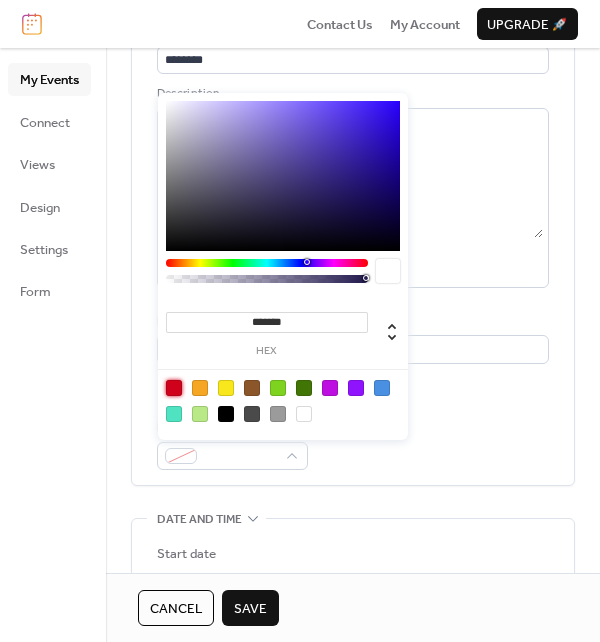 click at bounding box center [174, 388] 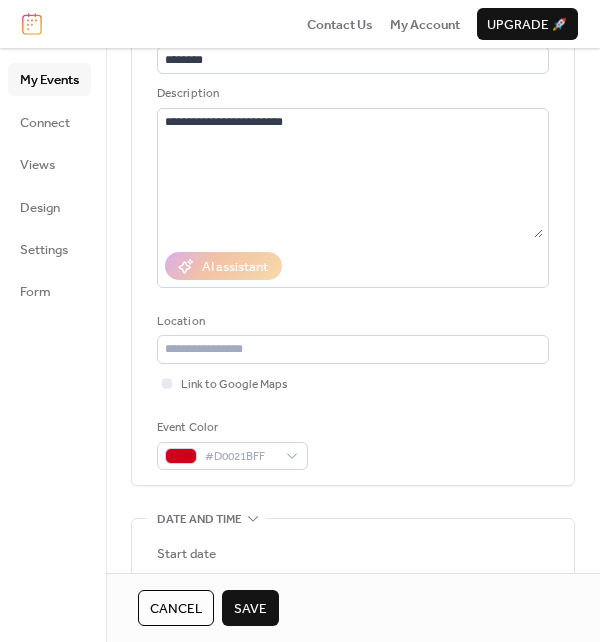 click on "**********" at bounding box center (353, 642) 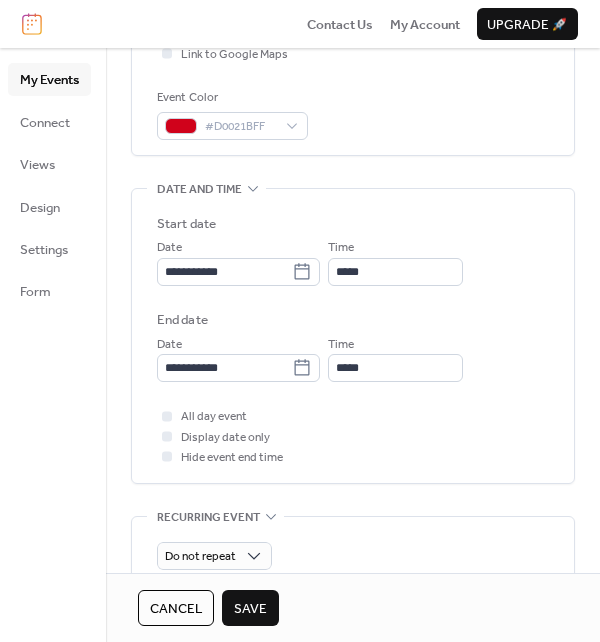 scroll, scrollTop: 495, scrollLeft: 0, axis: vertical 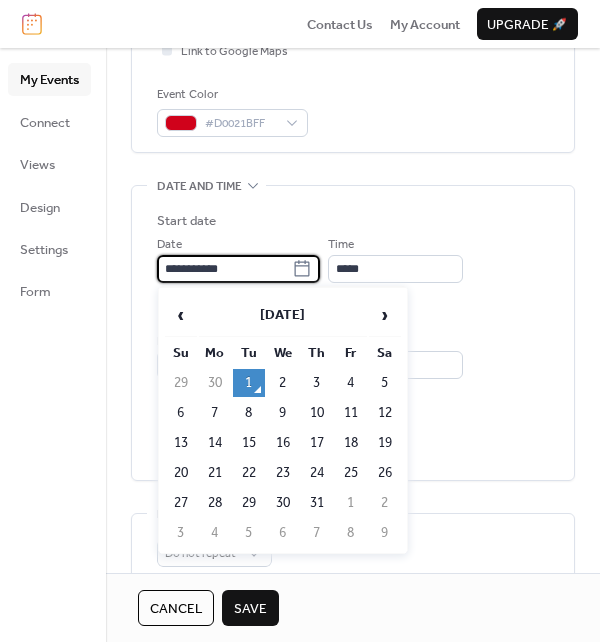 click on "**********" at bounding box center [224, 269] 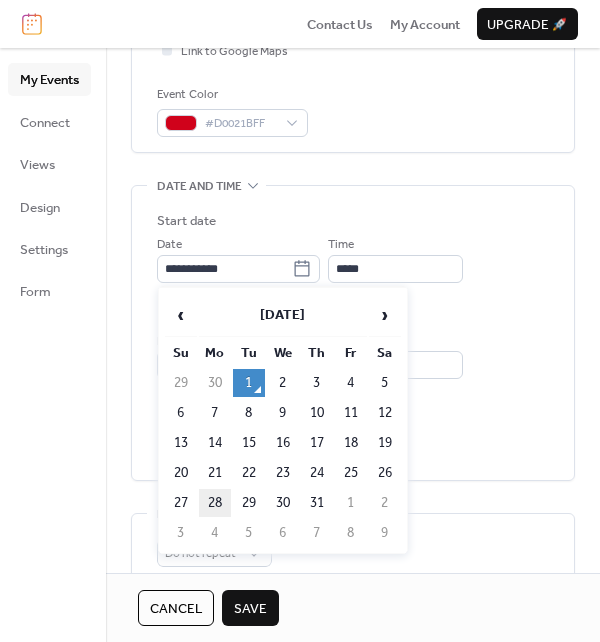 click on "28" at bounding box center (215, 503) 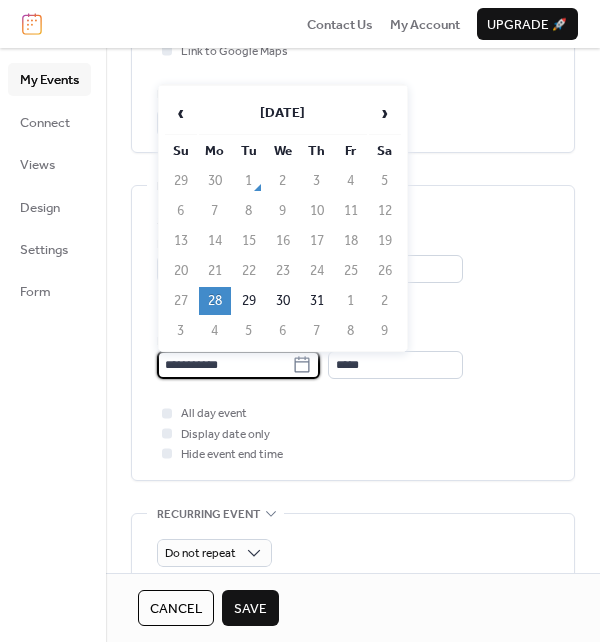 click on "**********" at bounding box center (224, 365) 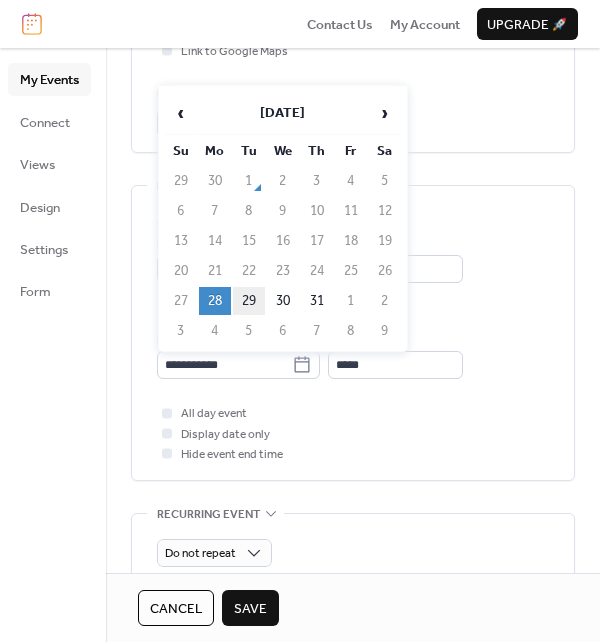 click on "29" at bounding box center [249, 301] 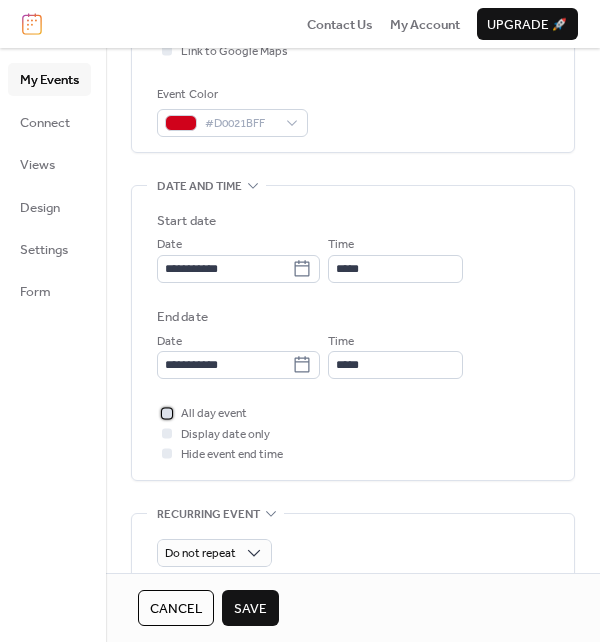 click at bounding box center [167, 413] 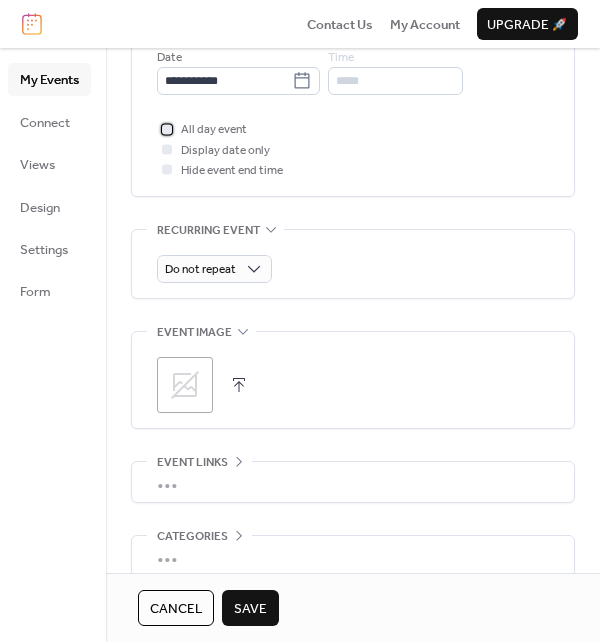 scroll, scrollTop: 782, scrollLeft: 0, axis: vertical 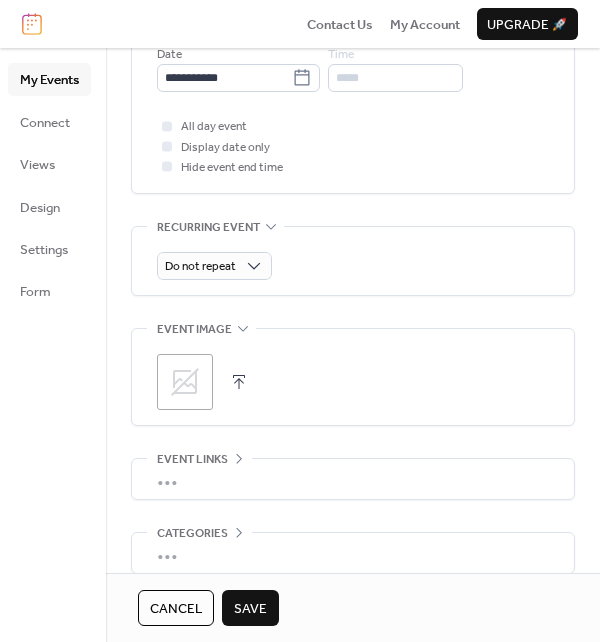 click on "Save" at bounding box center [250, 609] 